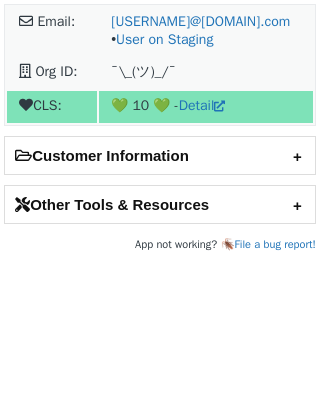 scroll, scrollTop: 0, scrollLeft: 0, axis: both 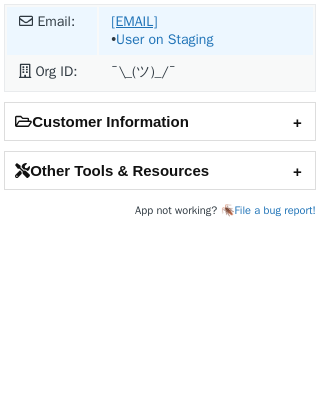click on "erezd@wix.com" at bounding box center [134, 21] 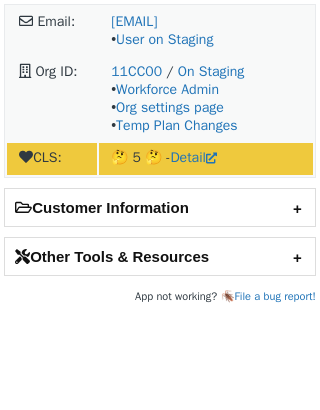 scroll, scrollTop: 0, scrollLeft: 0, axis: both 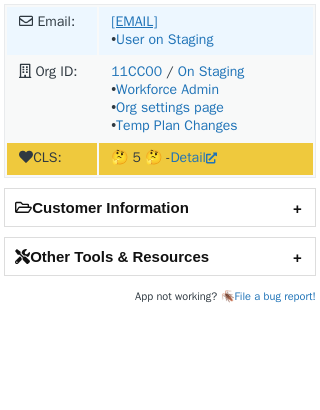 click on "erezd@wix.com" at bounding box center (134, 21) 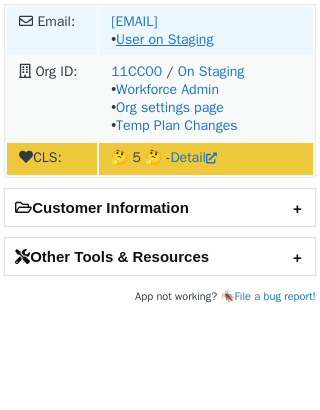 click on "User on Staging" at bounding box center [164, 39] 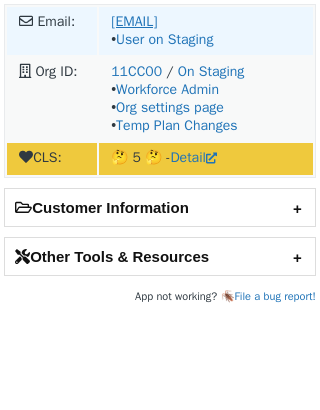 click on "erezd@wix.com" at bounding box center [134, 21] 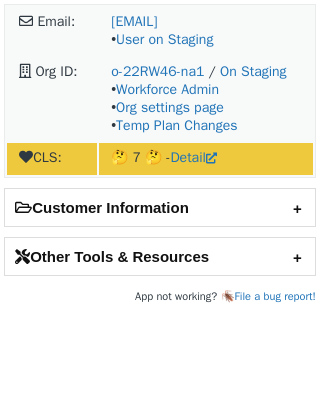 scroll, scrollTop: 0, scrollLeft: 0, axis: both 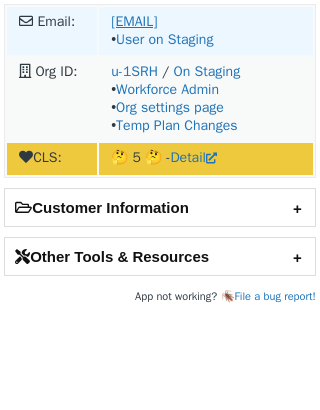 click on "[EMAIL]" at bounding box center (134, 21) 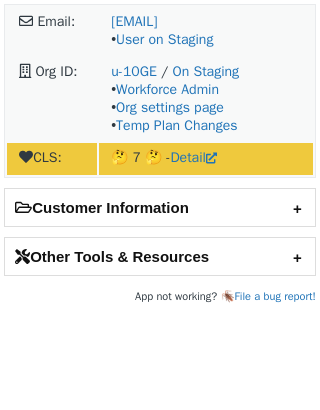 scroll, scrollTop: 0, scrollLeft: 0, axis: both 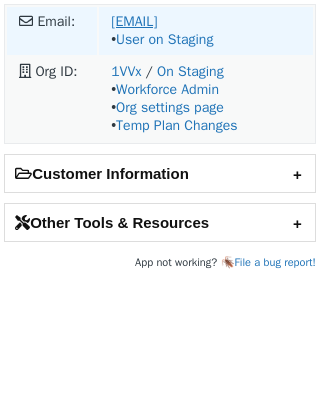 click on "[EMAIL]" at bounding box center [134, 21] 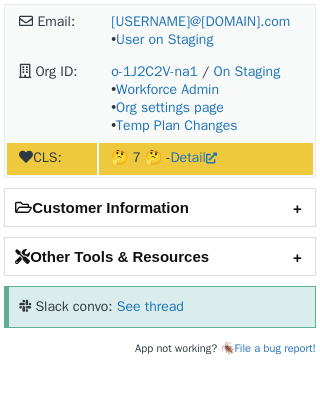 scroll, scrollTop: 0, scrollLeft: 0, axis: both 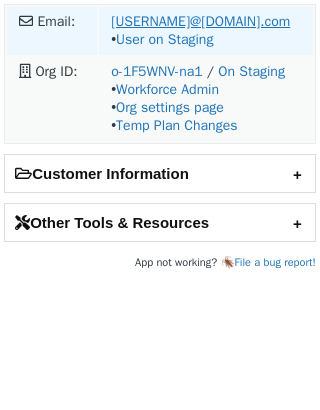 click on "ardit-caushi@sysco.com" at bounding box center (200, 21) 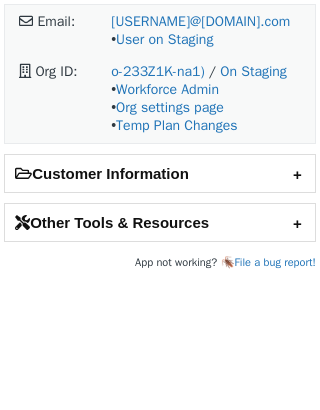 scroll, scrollTop: 0, scrollLeft: 0, axis: both 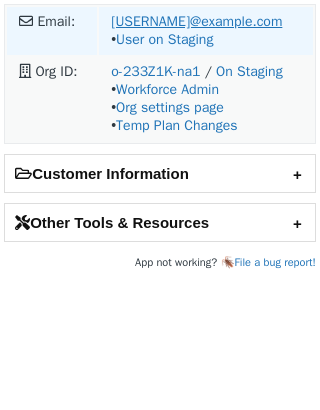 click on "shiju.thomas@simplus.com" at bounding box center [196, 21] 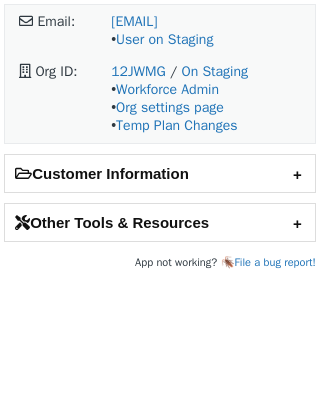 scroll, scrollTop: 0, scrollLeft: 0, axis: both 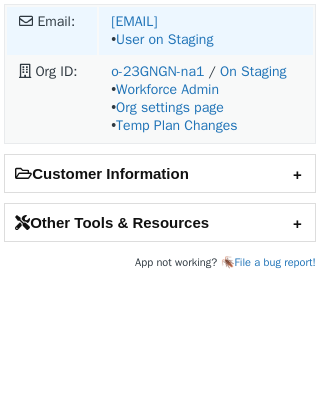 click on "sara.barker@withmarmalade.com •  User on Staging" at bounding box center [206, 31] 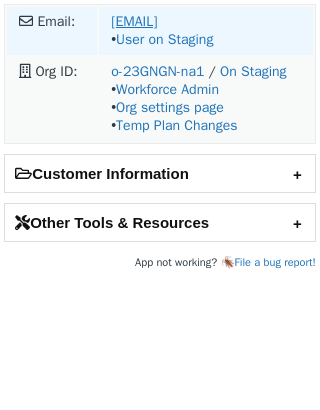 click on "sara.barker@withmarmalade.com" at bounding box center [134, 21] 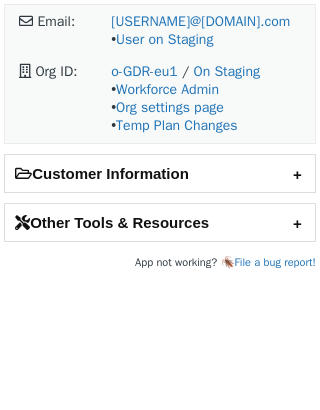 scroll, scrollTop: 0, scrollLeft: 0, axis: both 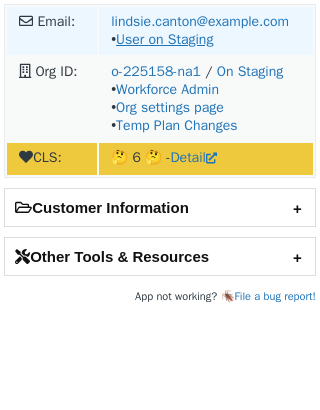 click on "User on Staging" at bounding box center (164, 39) 